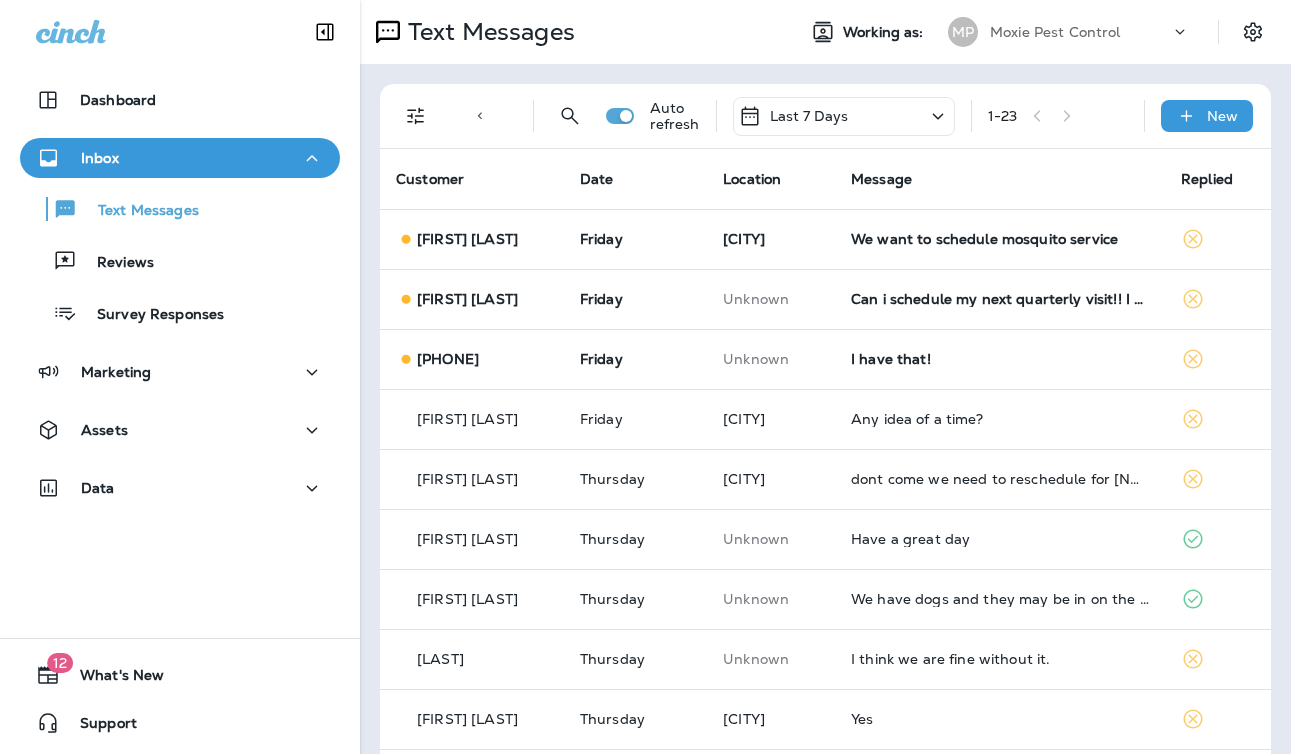 scroll, scrollTop: 0, scrollLeft: 0, axis: both 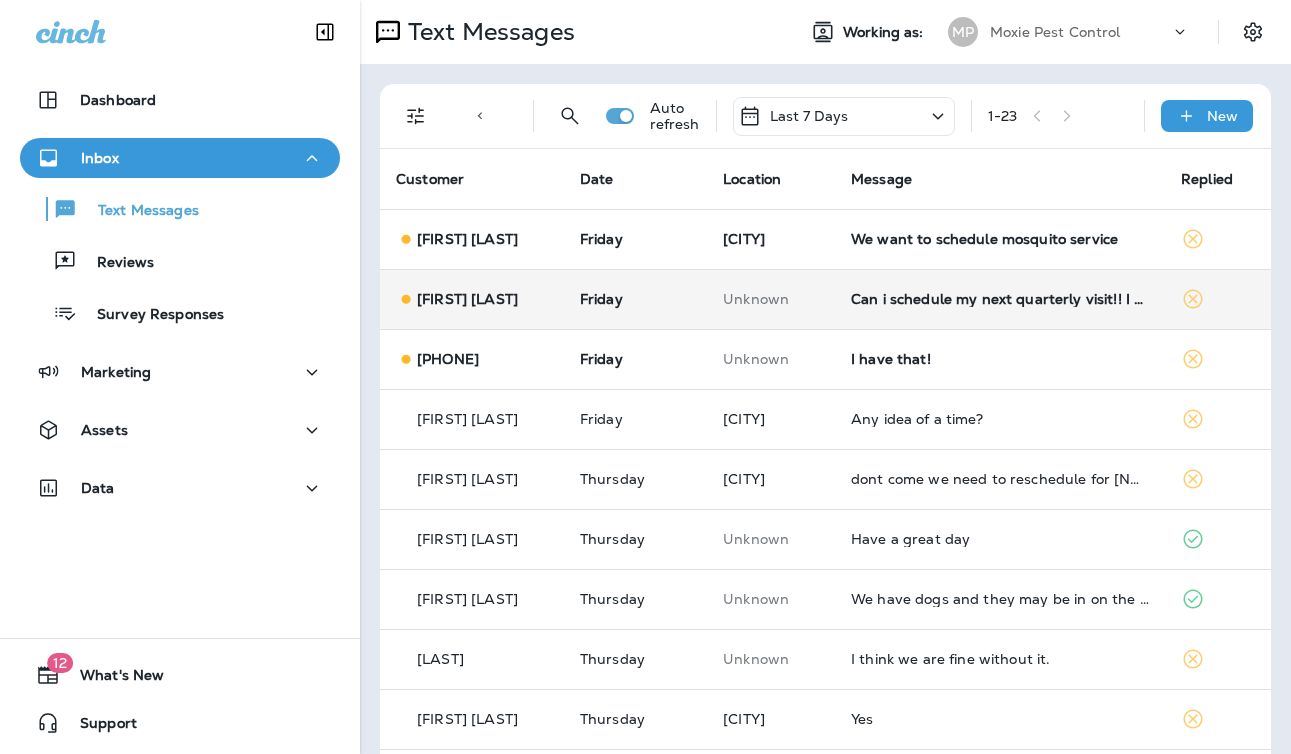 click on "Can i schedule my next quarterly visit!! I also have not done my interior work yet as part of my first service" at bounding box center (1000, 299) 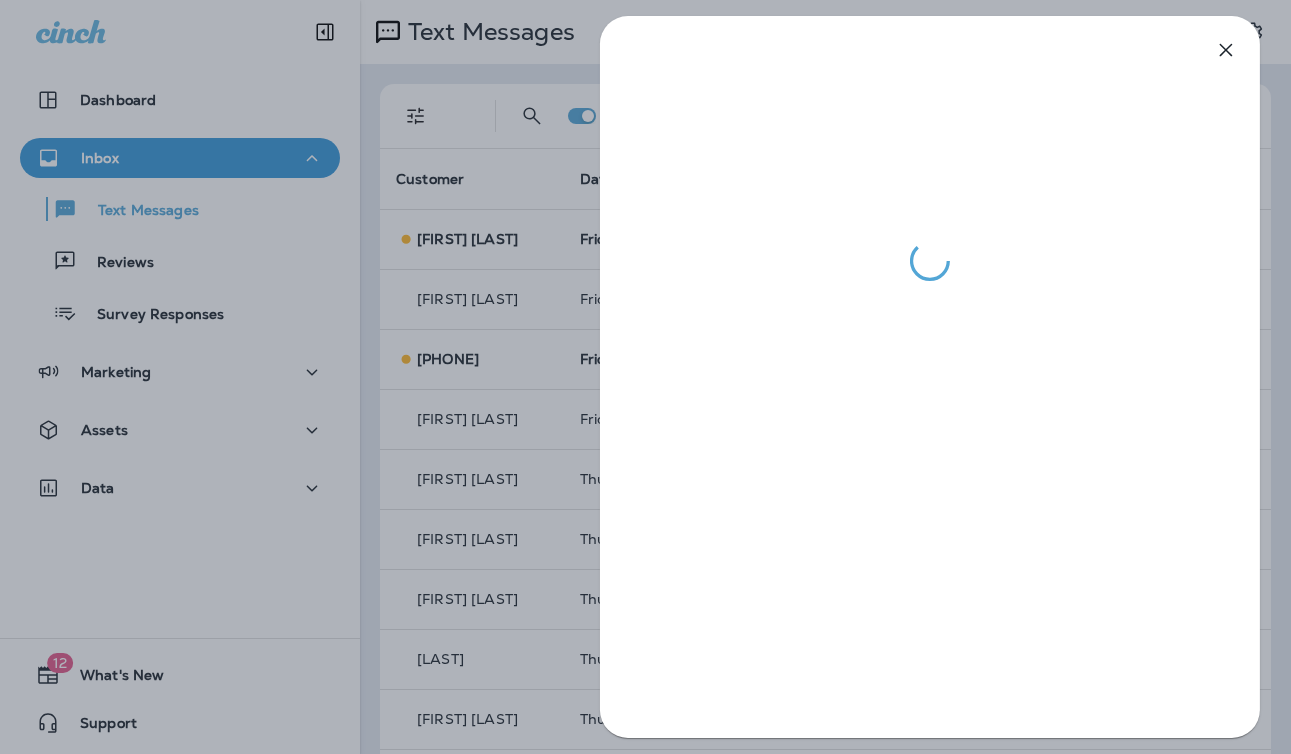 click at bounding box center (930, 148) 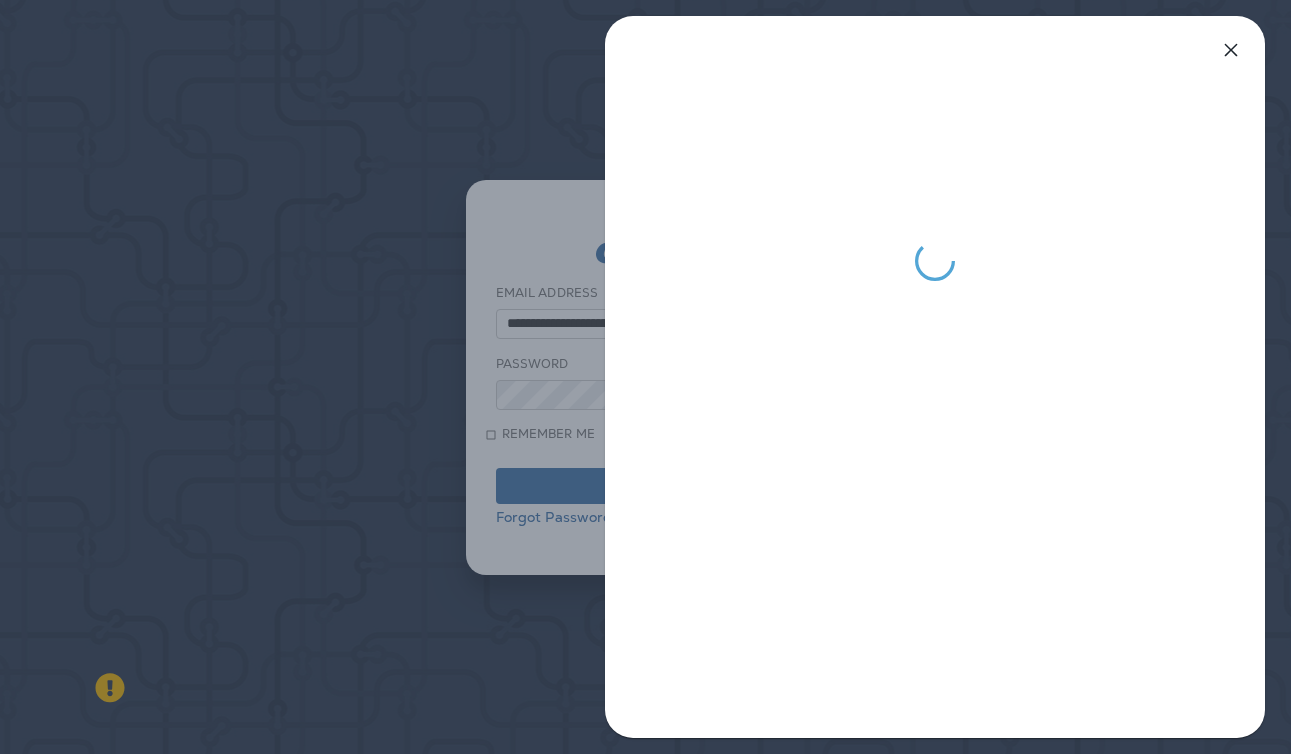 click 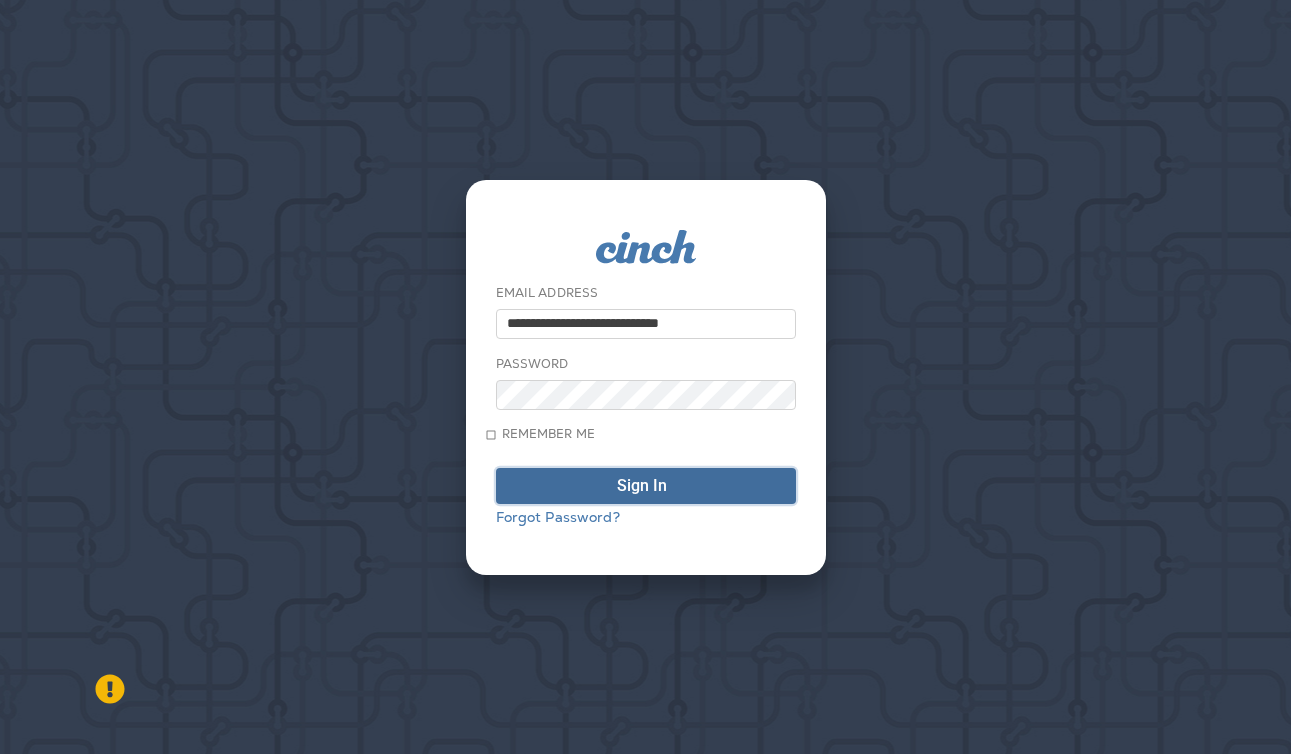 drag, startPoint x: 696, startPoint y: 490, endPoint x: 717, endPoint y: 478, distance: 24.186773 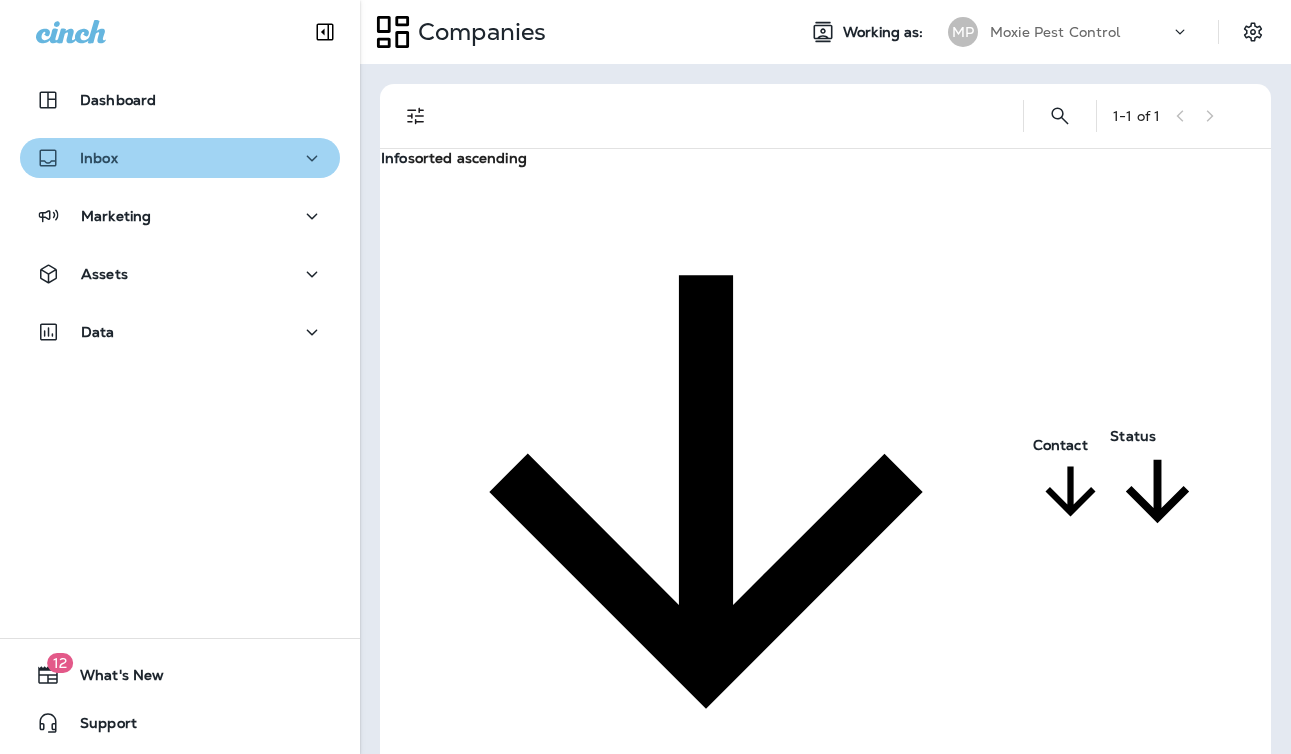 click on "Inbox" at bounding box center (180, 158) 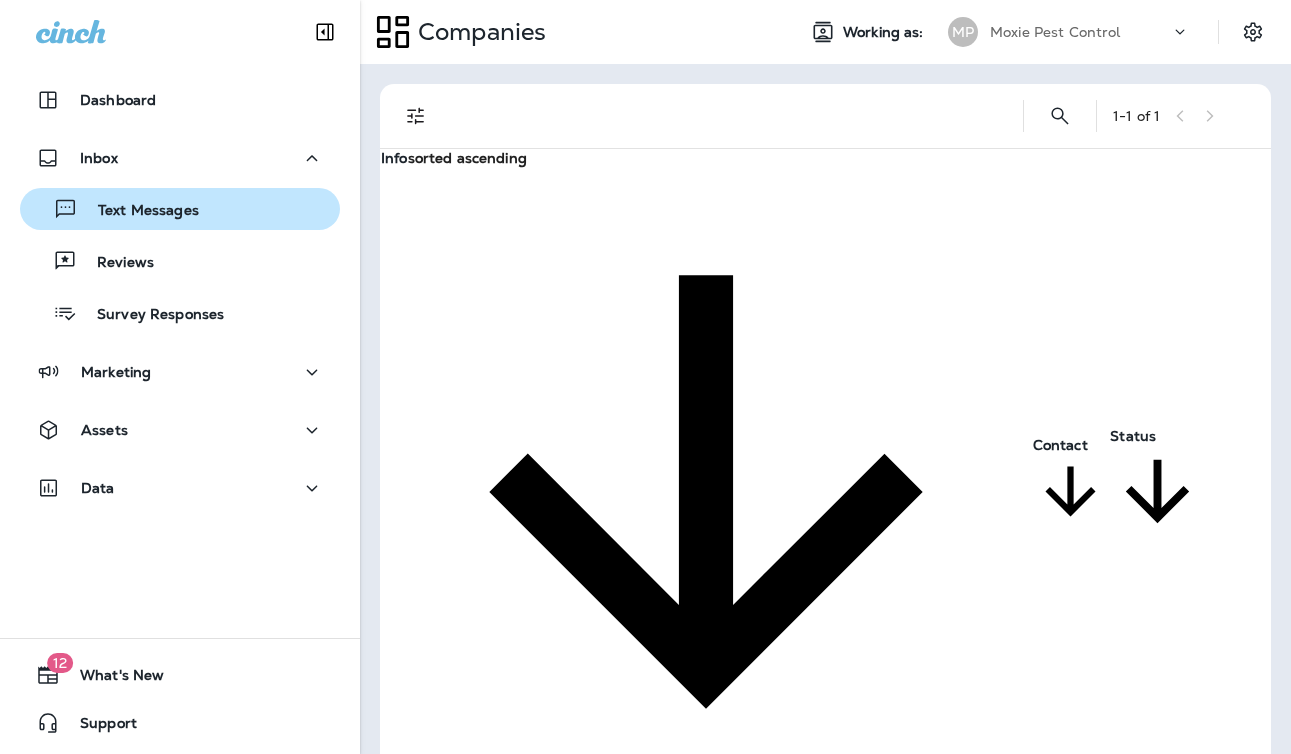 click on "Text Messages" at bounding box center [138, 211] 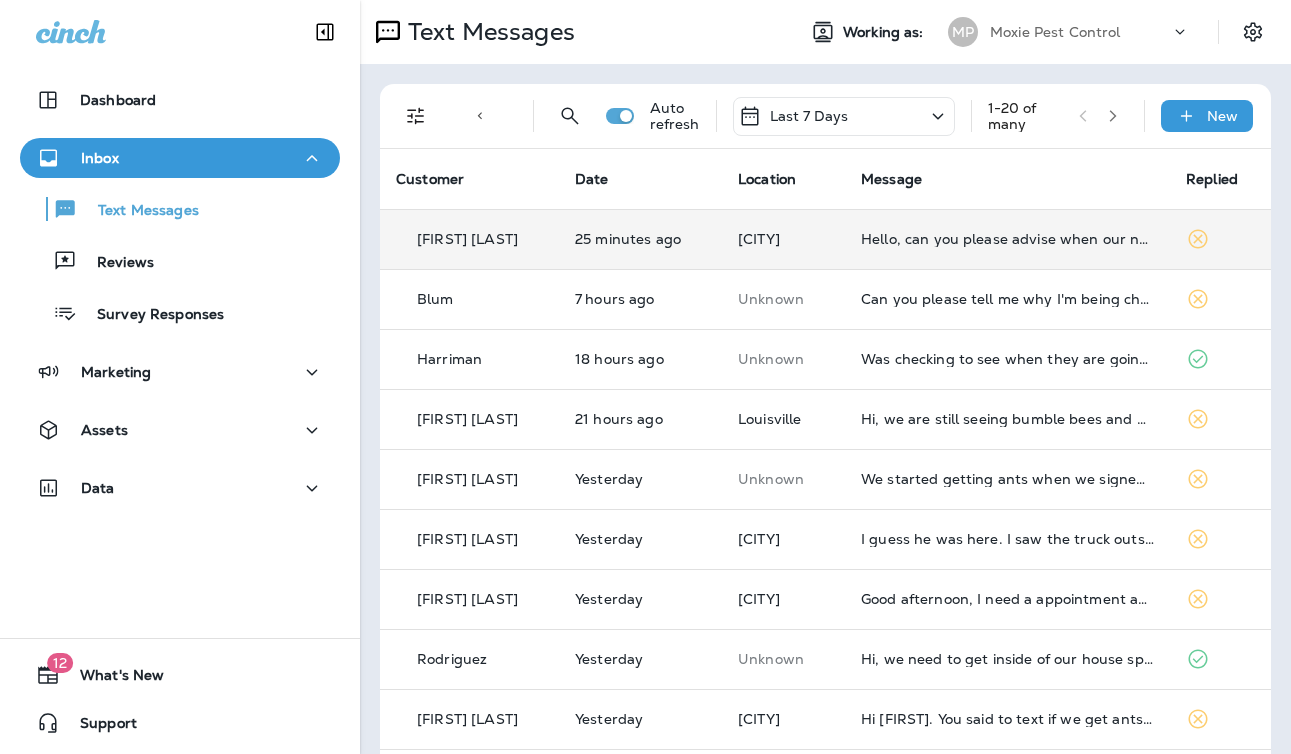 click on "Hello, can you please advise when our next visit is?" at bounding box center [1007, 239] 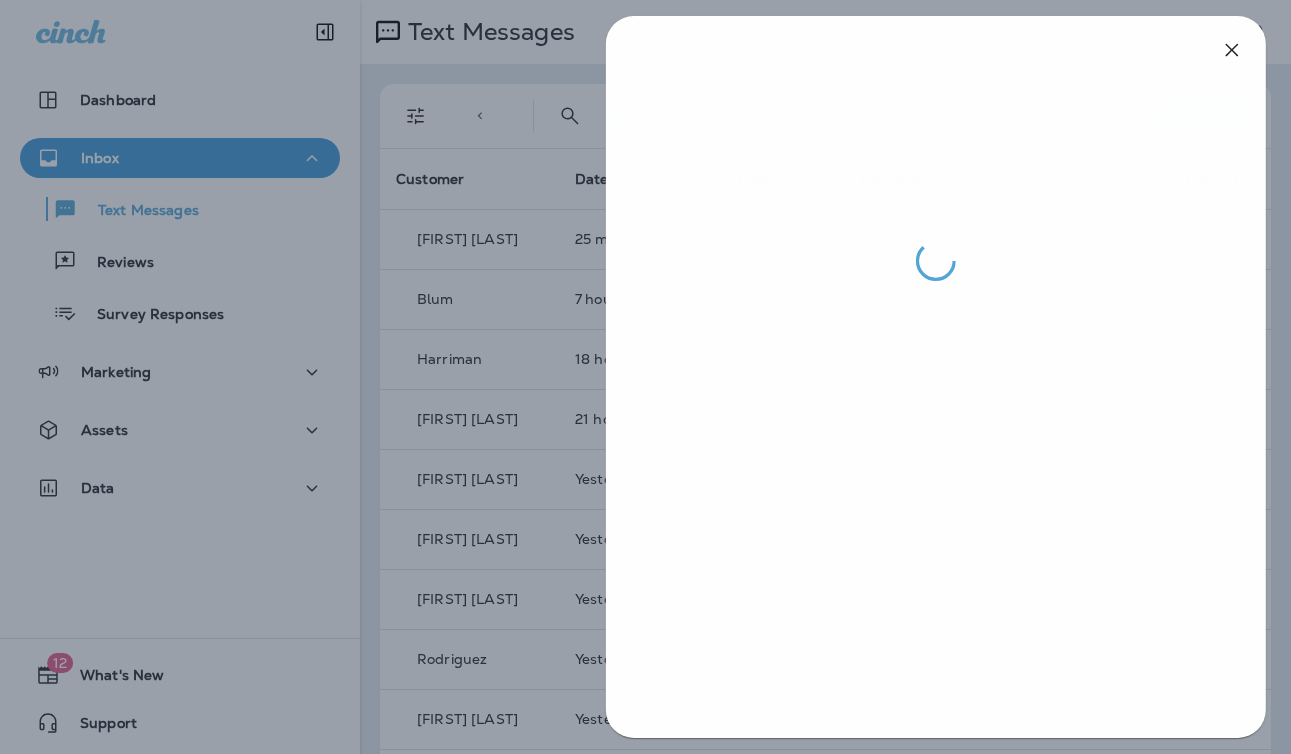 click at bounding box center [646, 377] 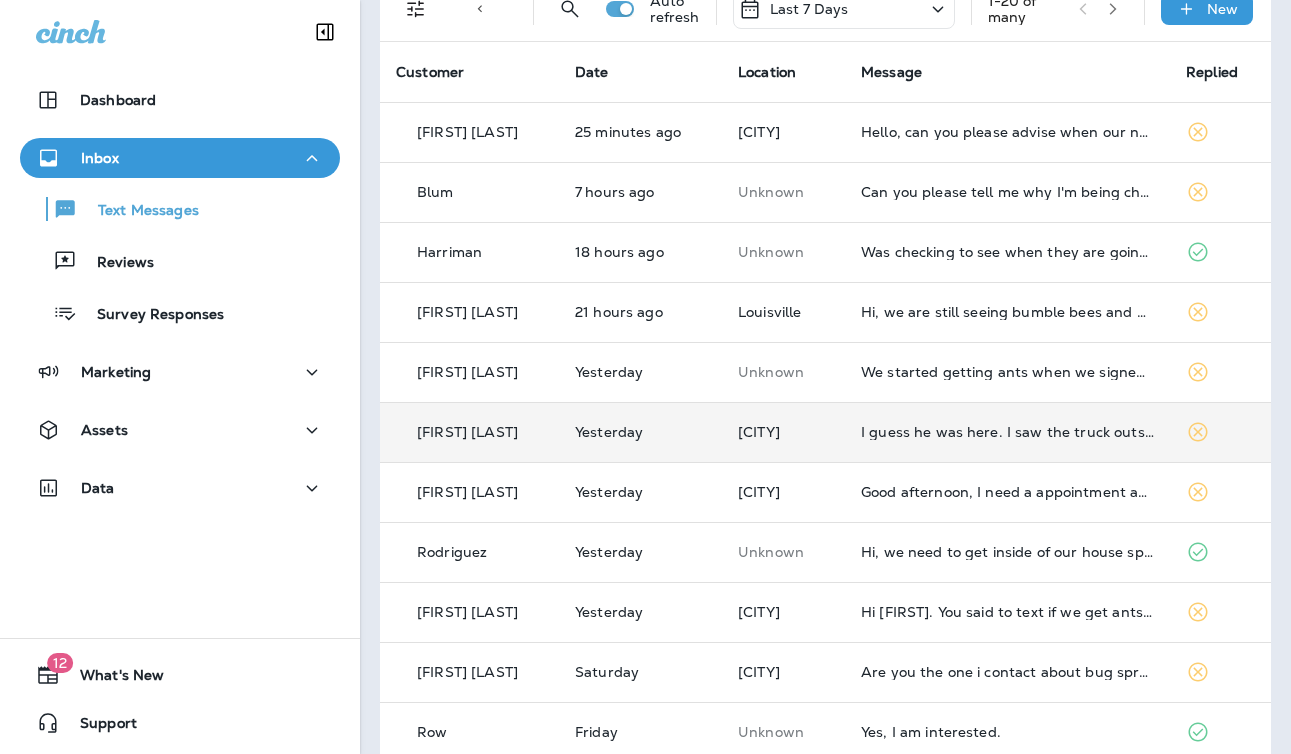 scroll, scrollTop: 111, scrollLeft: 0, axis: vertical 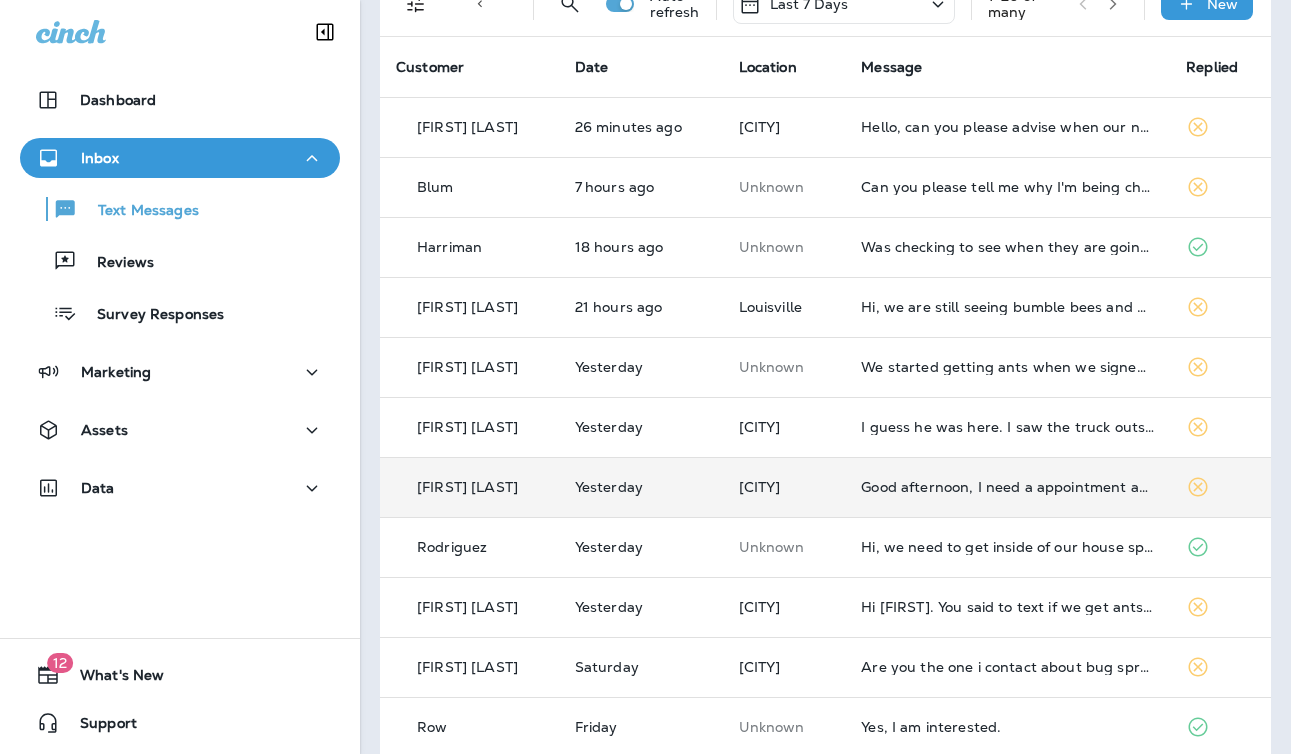 click on "[CITY]" at bounding box center [784, 487] 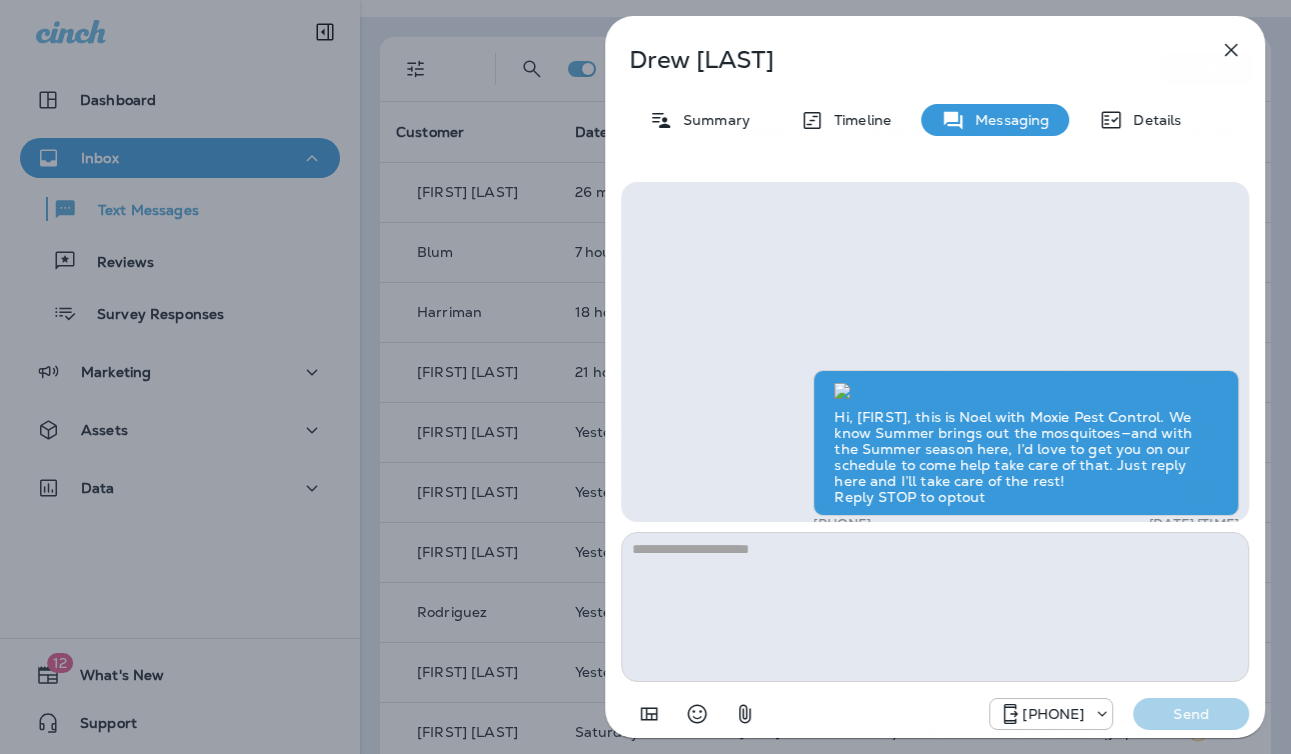 scroll, scrollTop: 46, scrollLeft: 0, axis: vertical 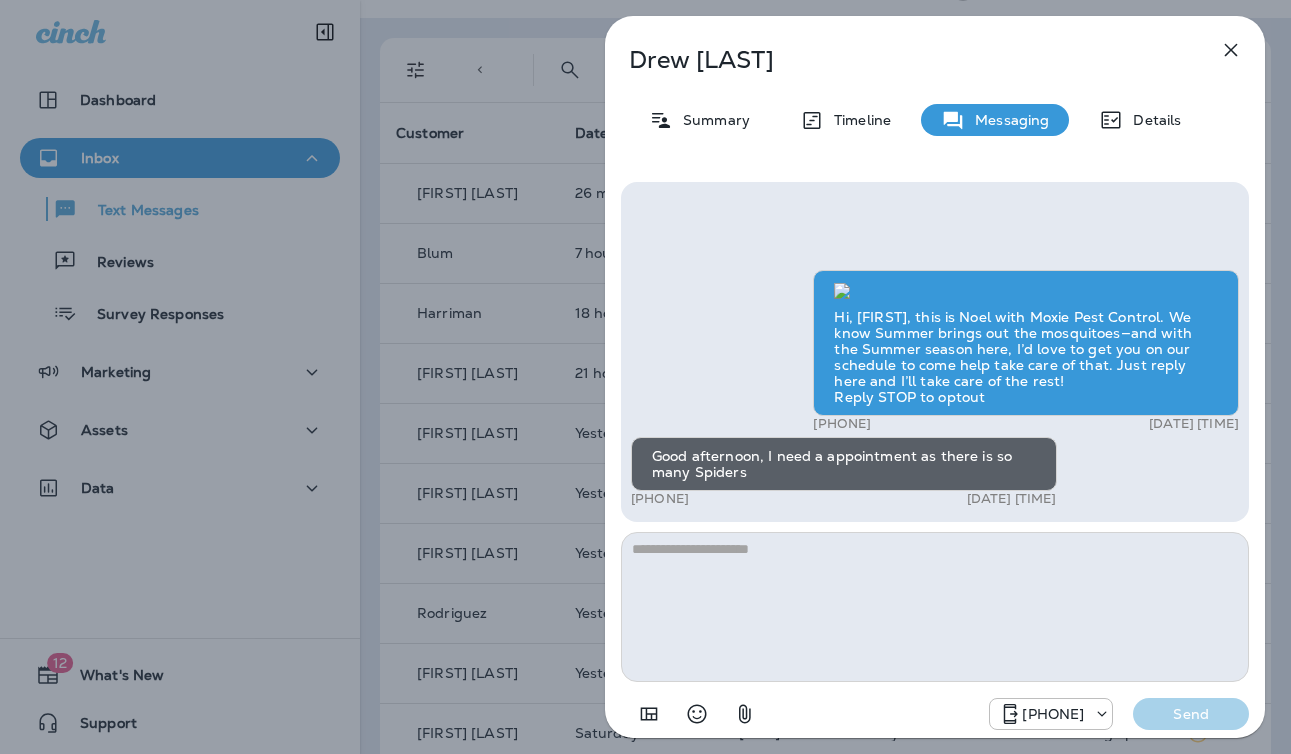 click on "Hi, [FIRST], this is Noel with Moxie Pest Control. We know Summer brings out the mosquitoes—and with the Summer season here, I’d love to get you on our schedule to come help take care of that. Just reply here and I’ll take care of the rest!
Reply STOP to optout [PHONE] [DATE] [TIME] Good afternoon, I need a appointment as there is so many Spiders  [PHONE] [DATE] [TIME] [PHONE] Send" at bounding box center [645, 377] 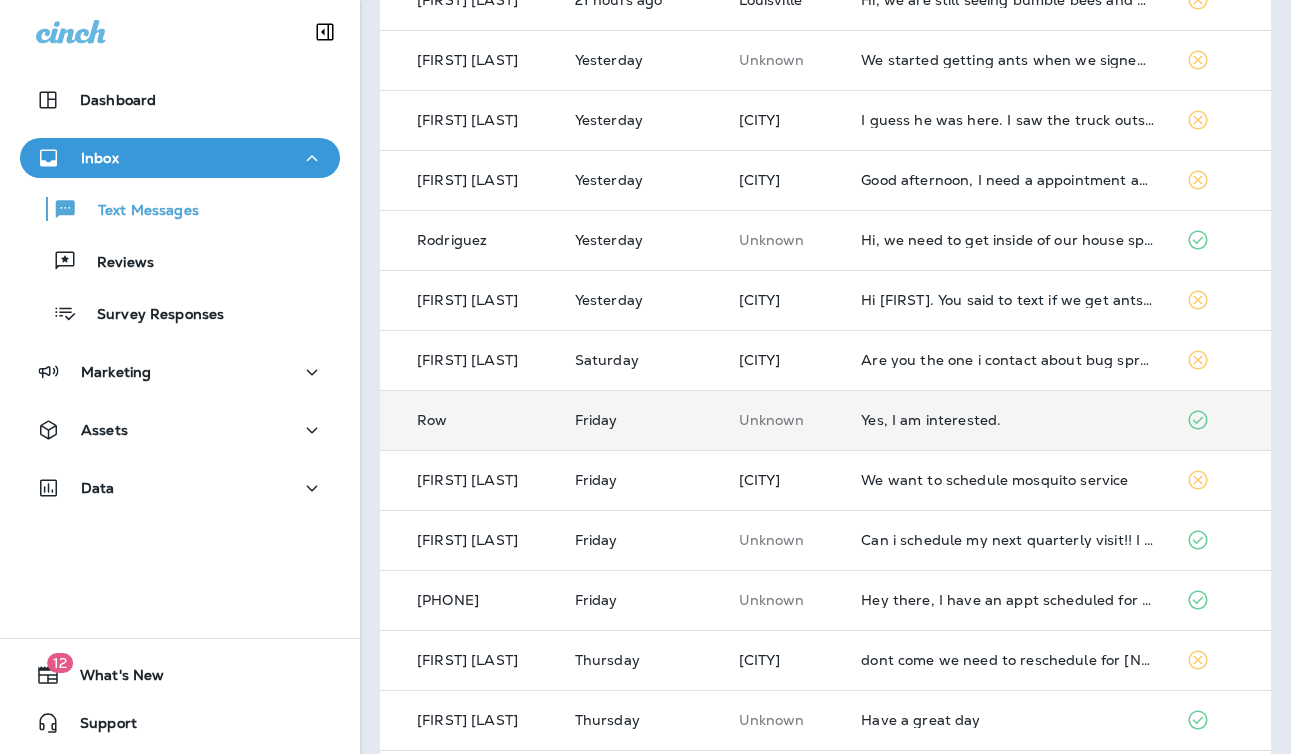 scroll, scrollTop: 417, scrollLeft: 0, axis: vertical 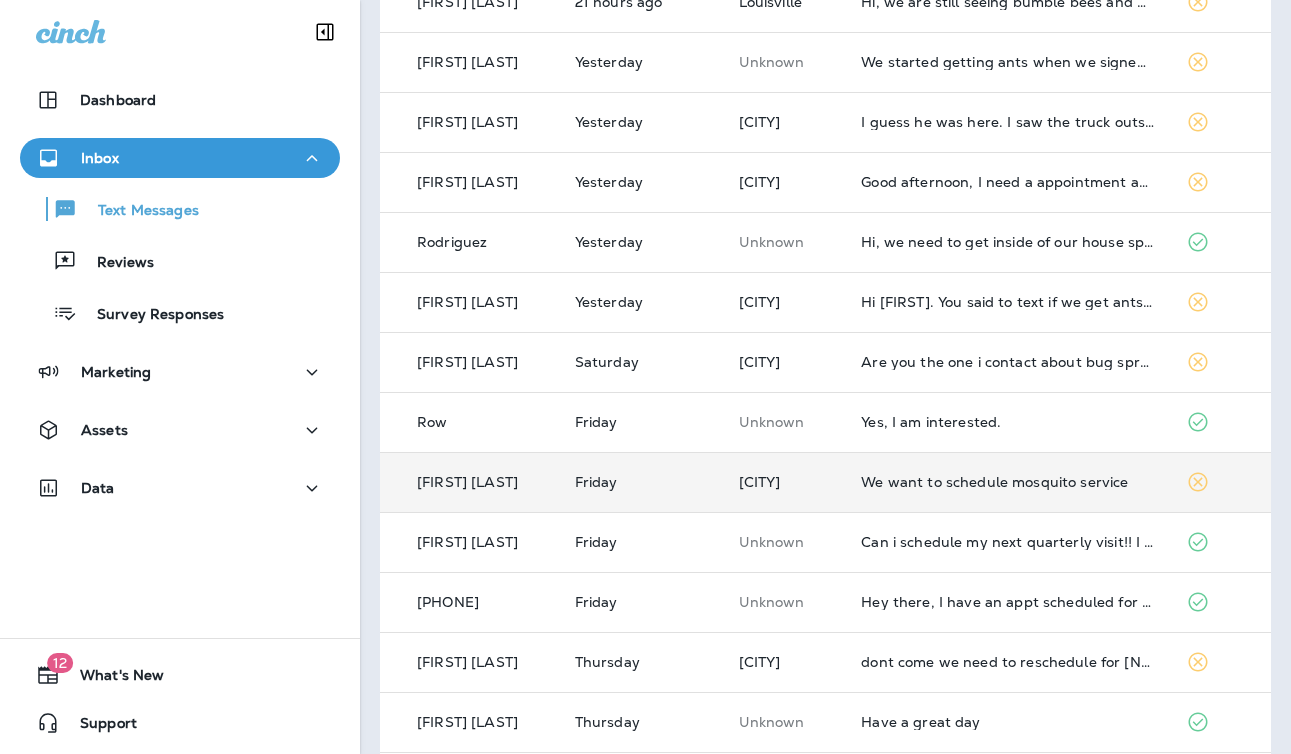 click on "We want to schedule mosquito service" at bounding box center (1007, 482) 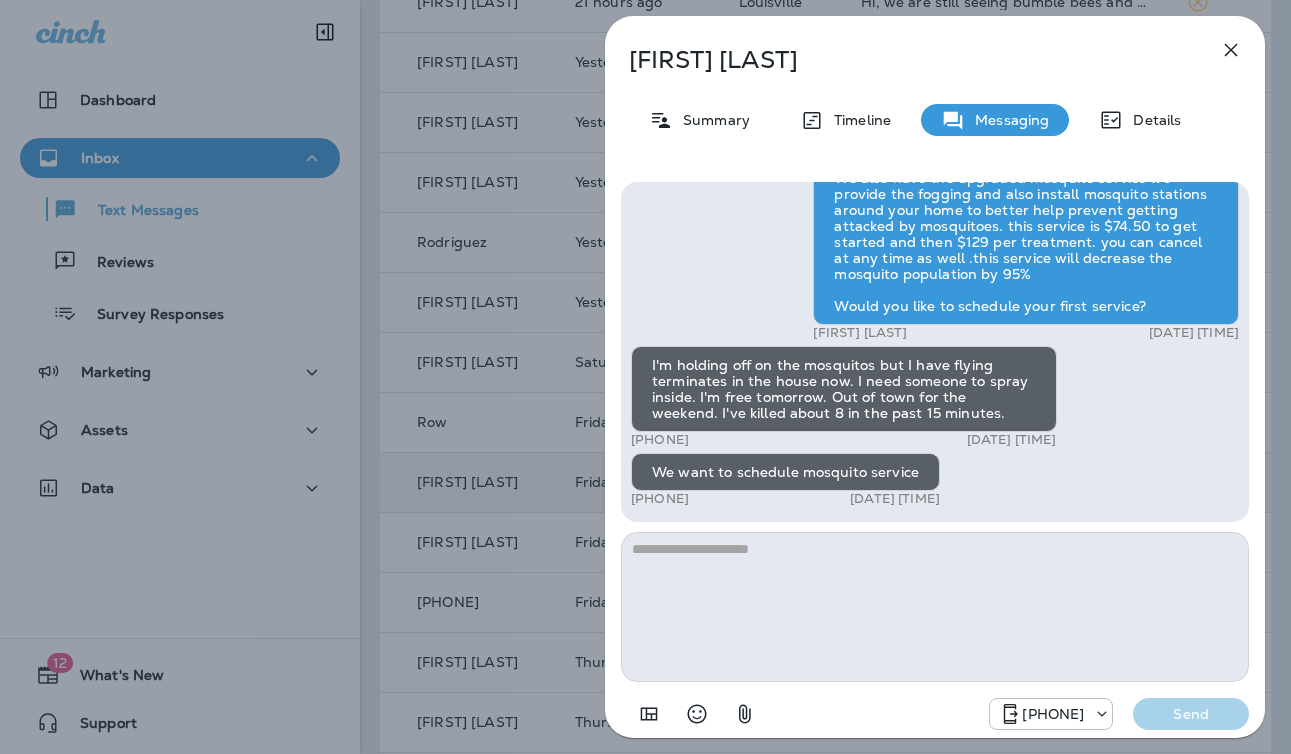 click at bounding box center (935, 607) 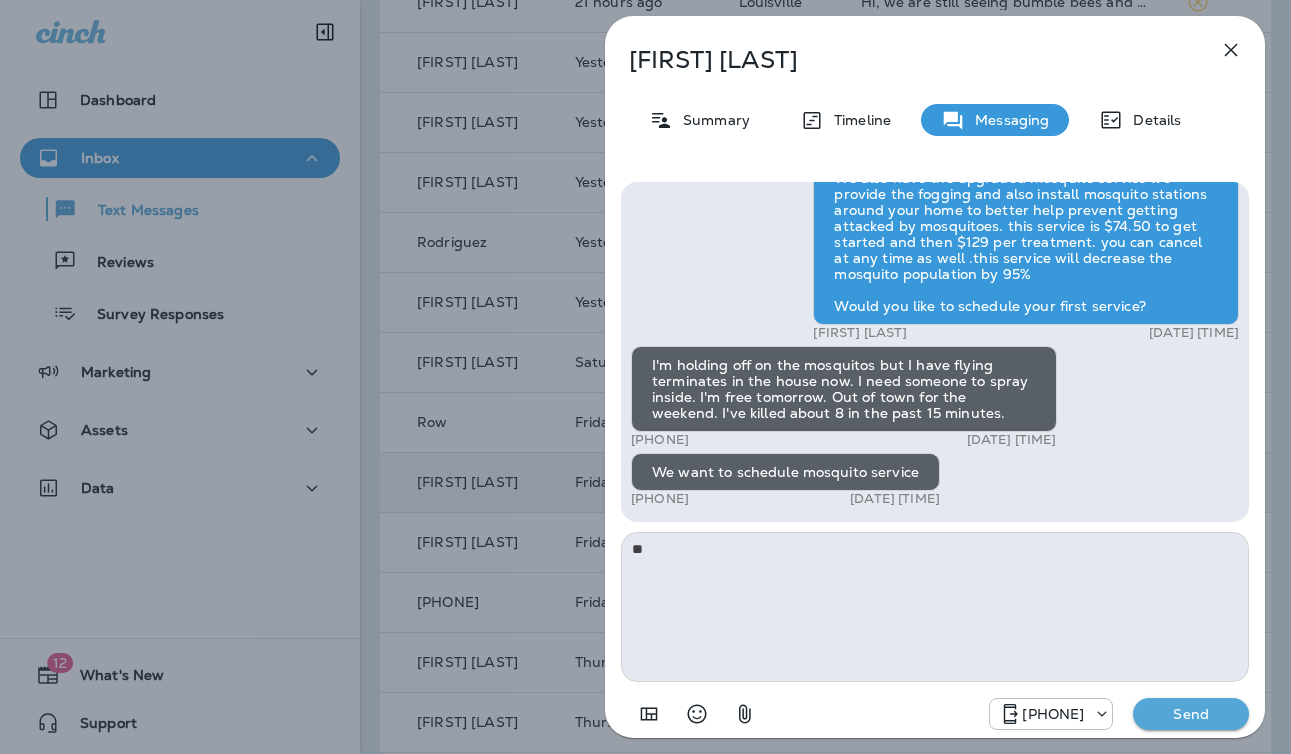 type on "*" 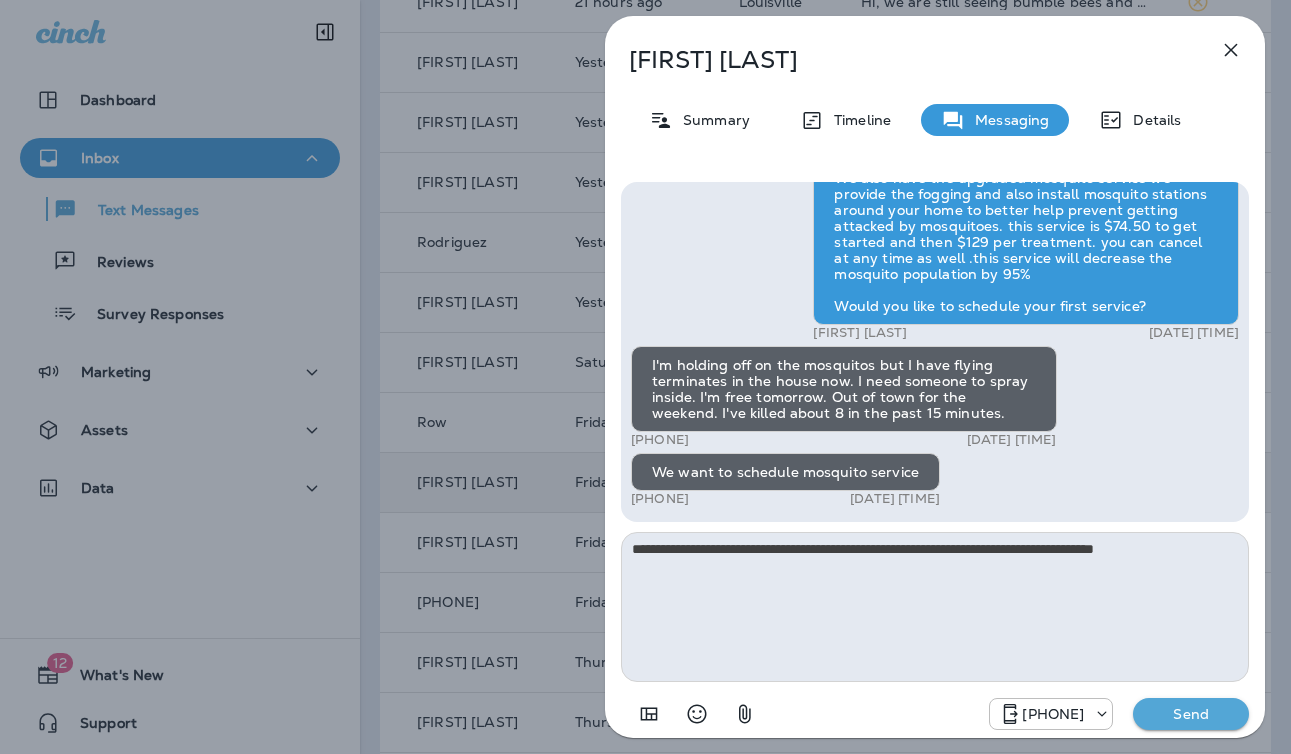 type on "**********" 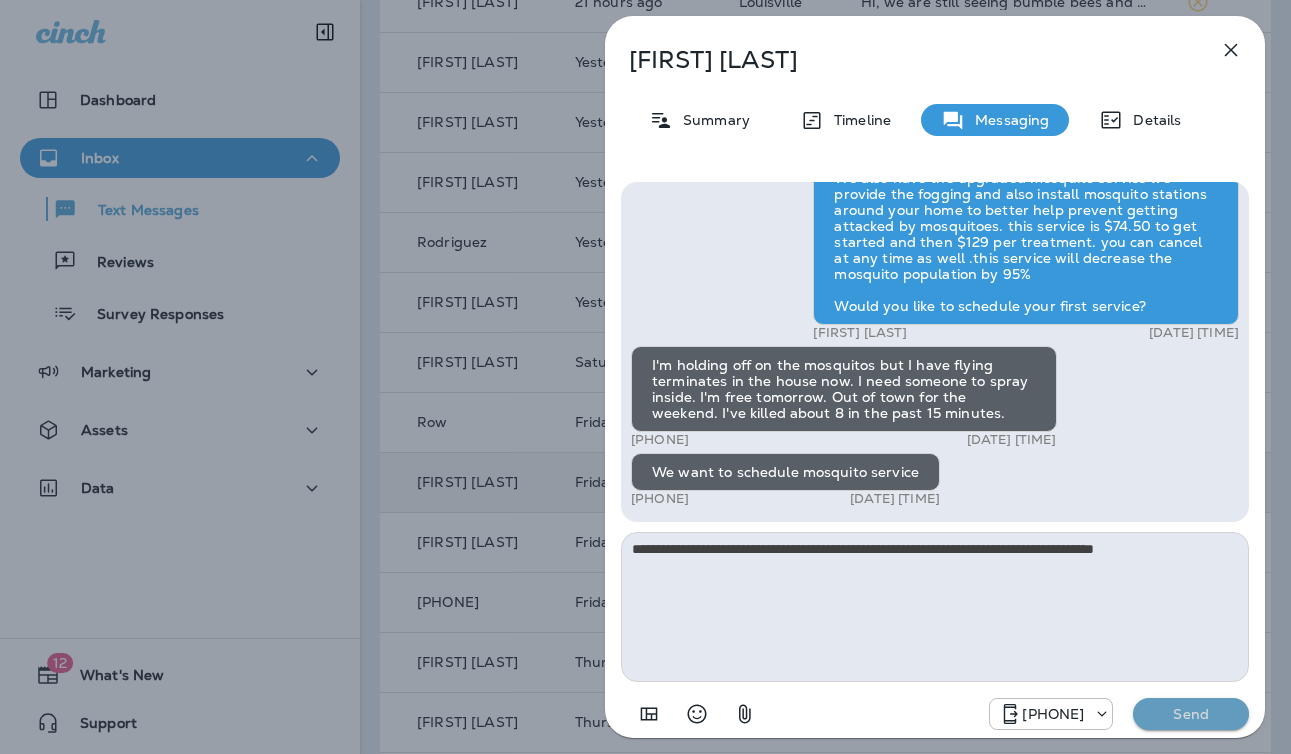 drag, startPoint x: 1231, startPoint y: 714, endPoint x: 1072, endPoint y: 697, distance: 159.90622 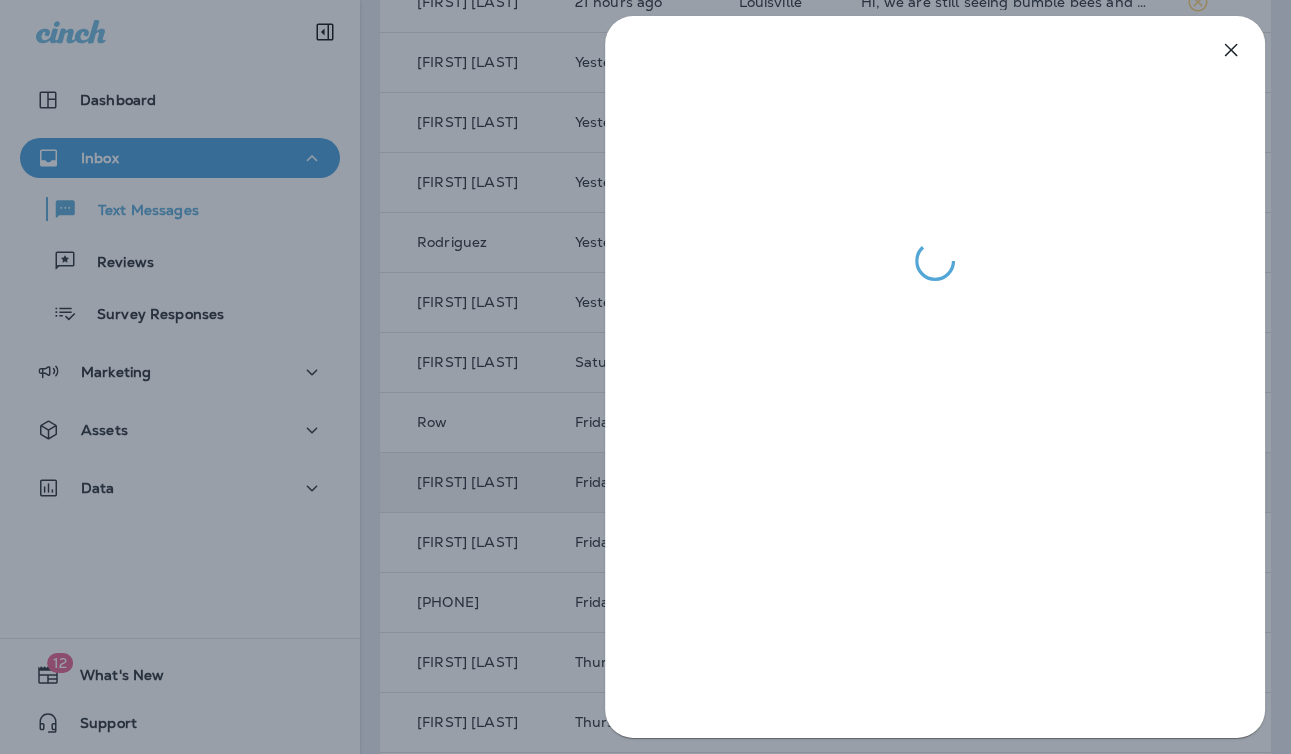 click at bounding box center (645, 377) 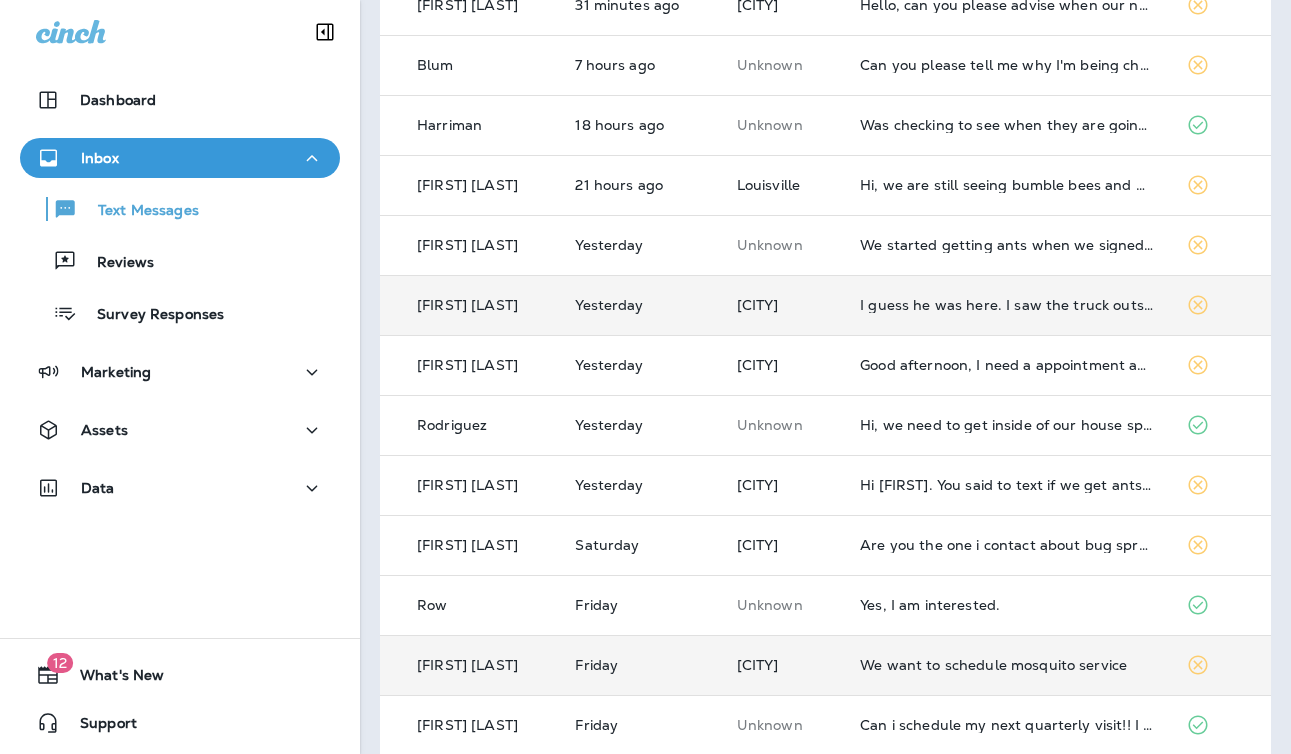 scroll, scrollTop: 252, scrollLeft: 0, axis: vertical 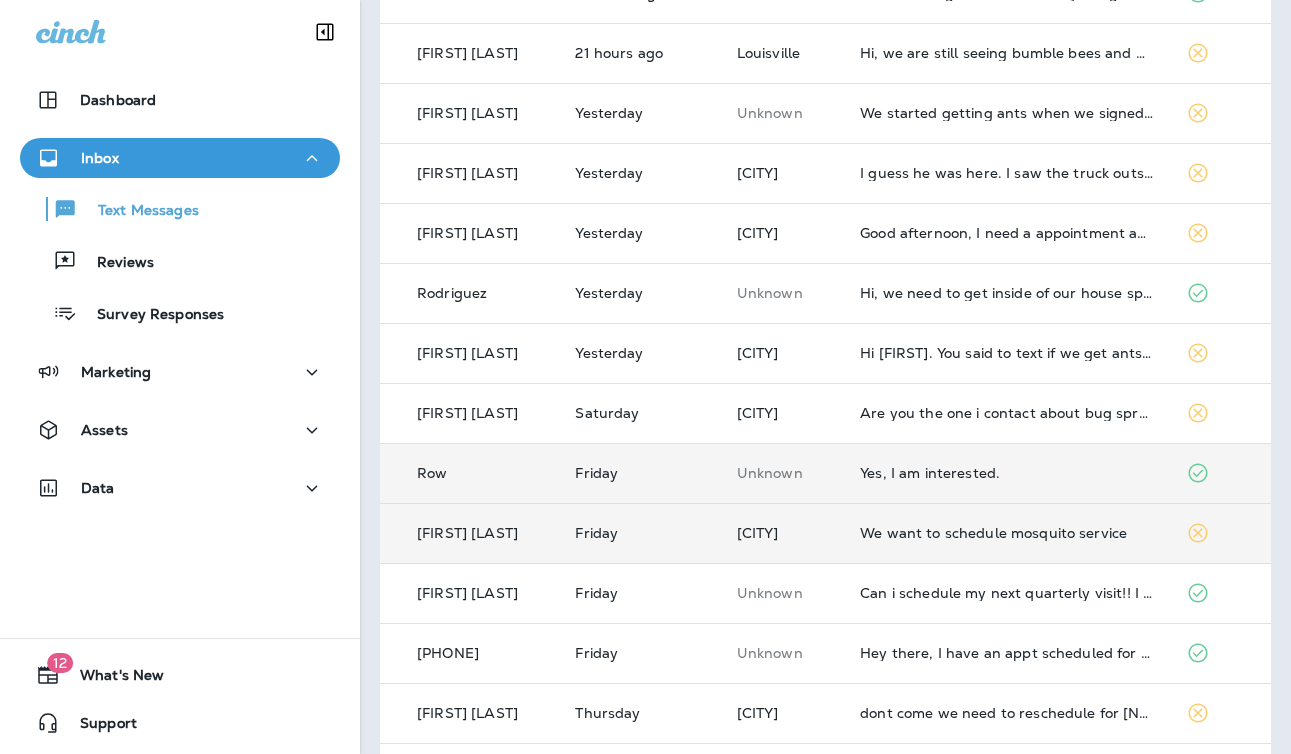 click on "Yes, I am interested." at bounding box center [1006, 473] 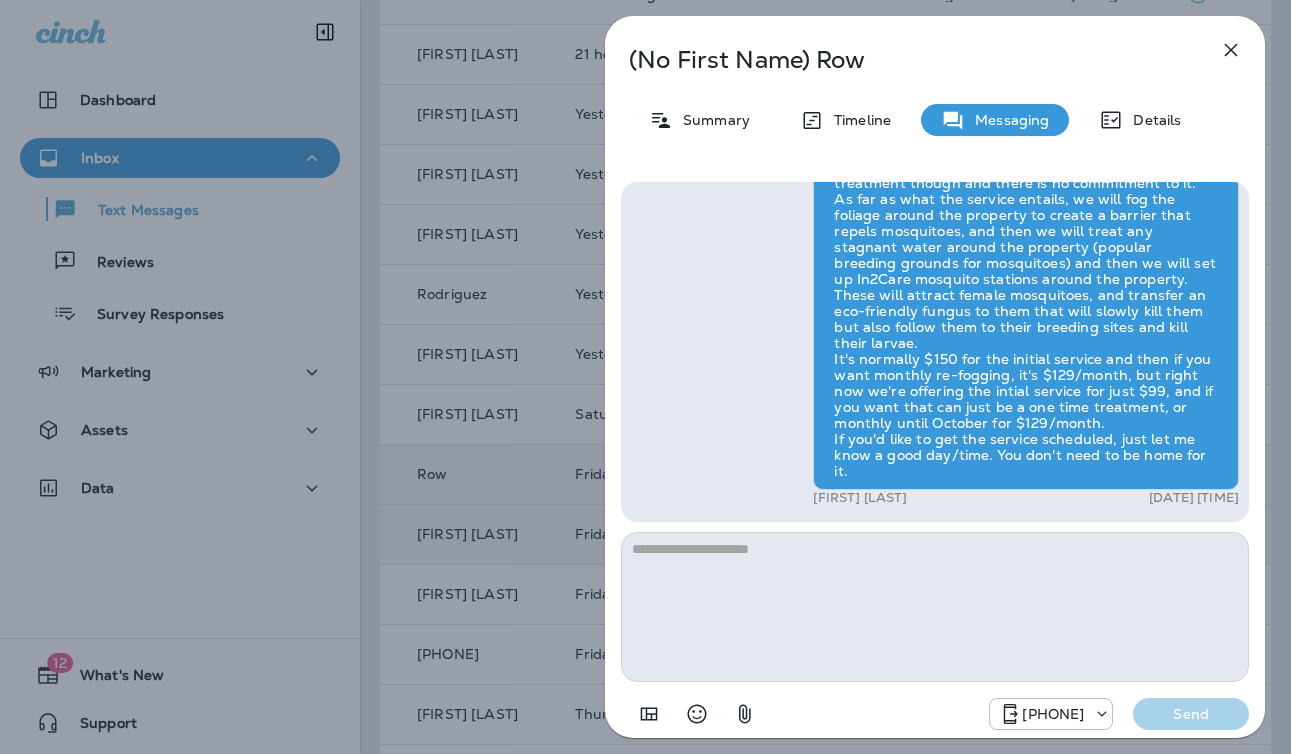 drag, startPoint x: 564, startPoint y: 462, endPoint x: 625, endPoint y: 471, distance: 61.66036 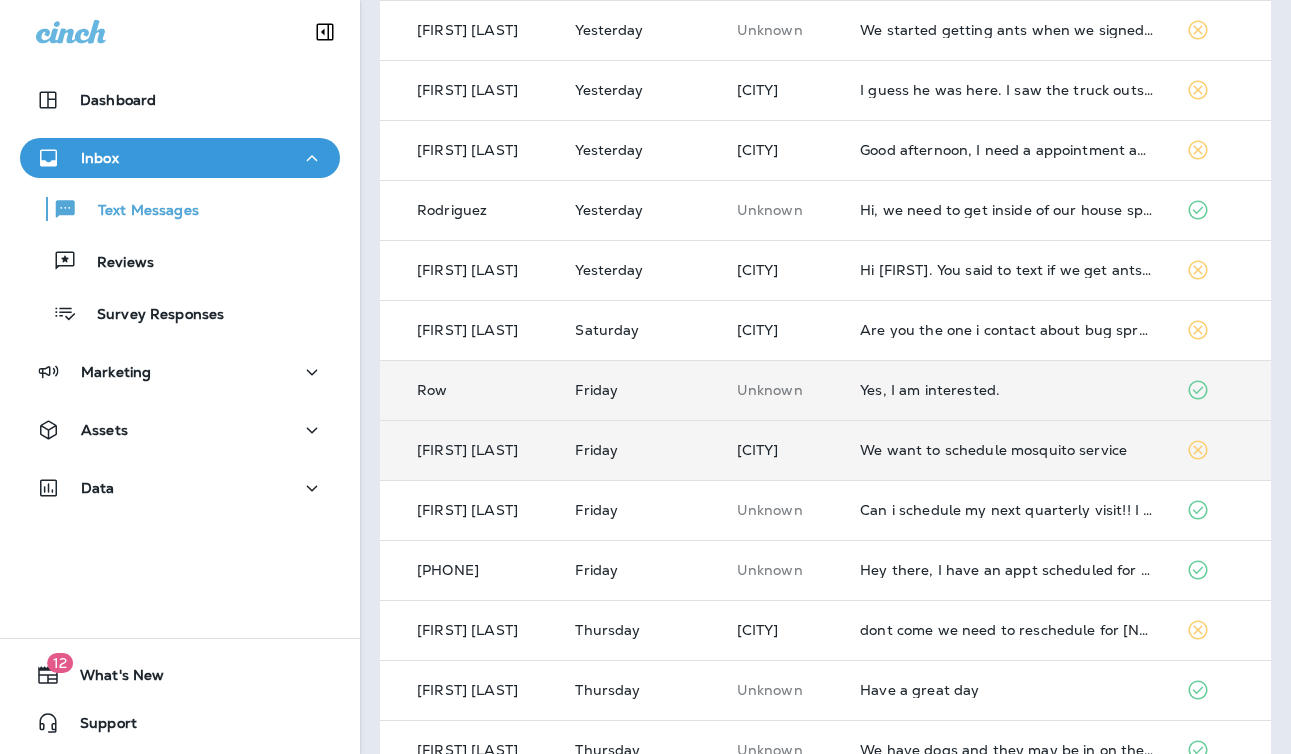 scroll, scrollTop: 457, scrollLeft: 0, axis: vertical 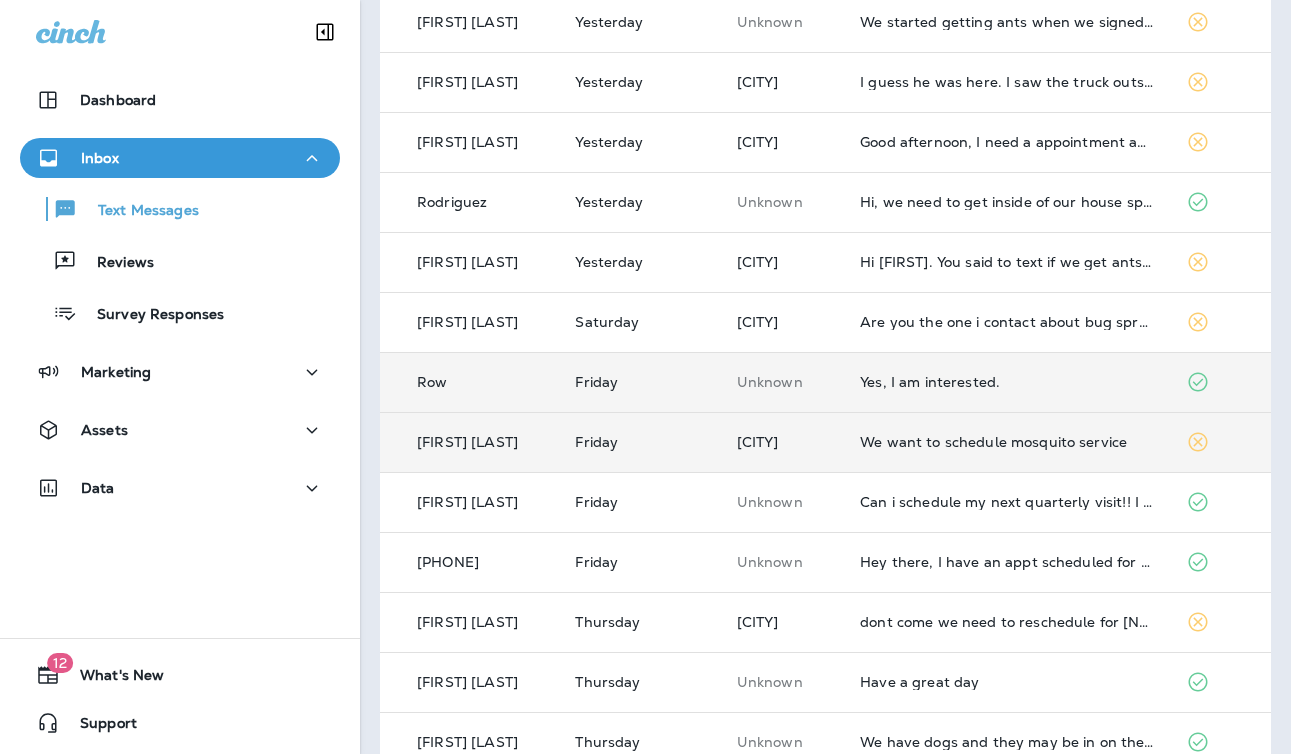 click on "We want to schedule mosquito service" at bounding box center [1006, 442] 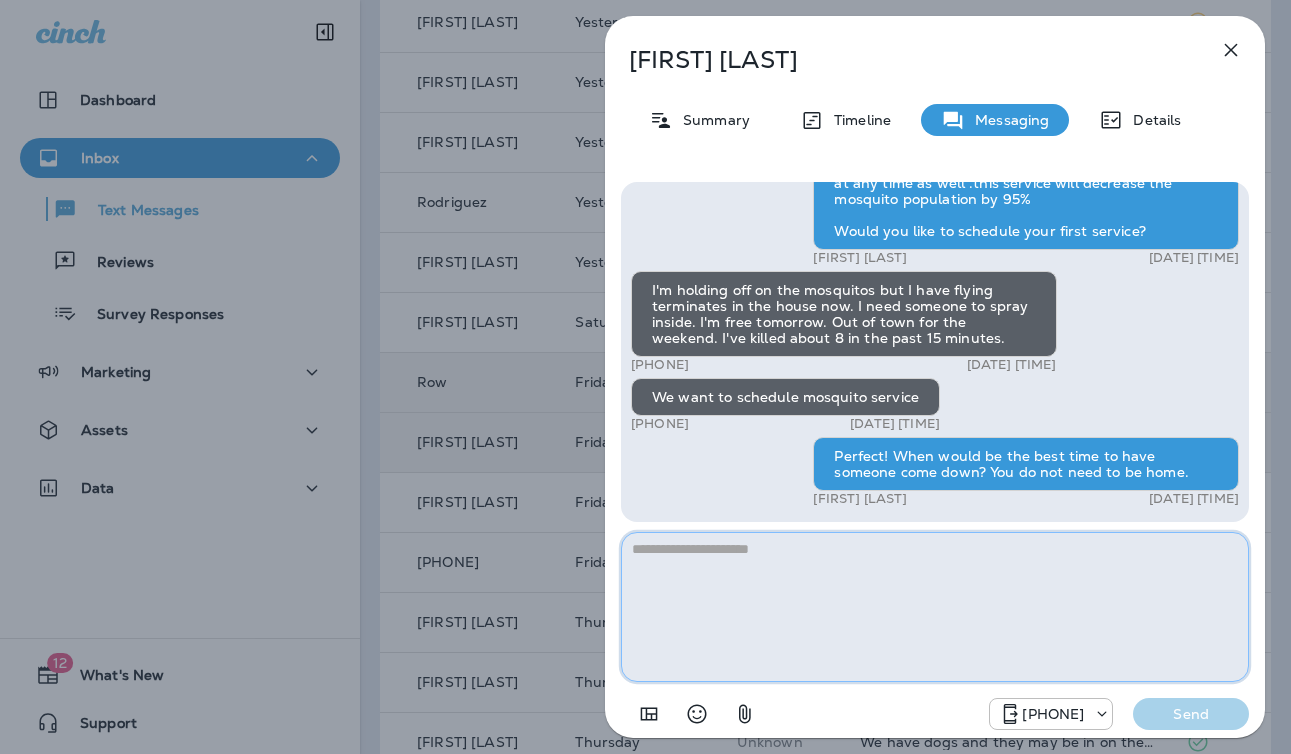 scroll, scrollTop: -1, scrollLeft: 0, axis: vertical 